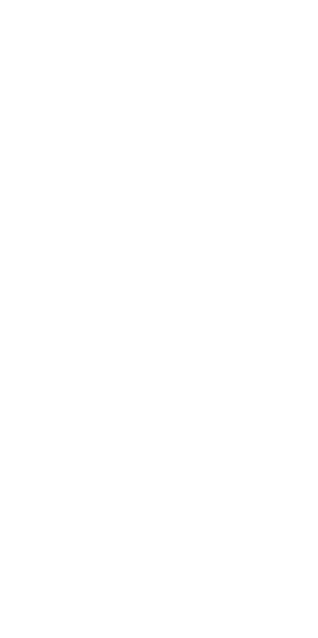 scroll, scrollTop: 0, scrollLeft: 0, axis: both 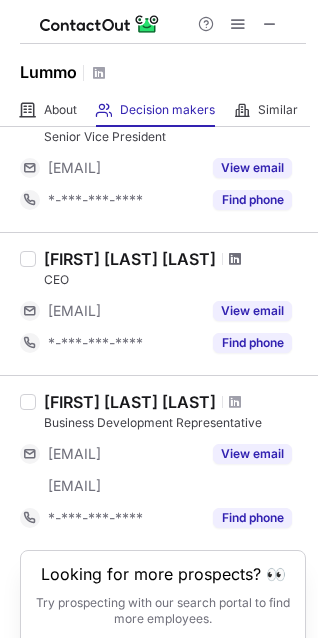 click at bounding box center (235, 259) 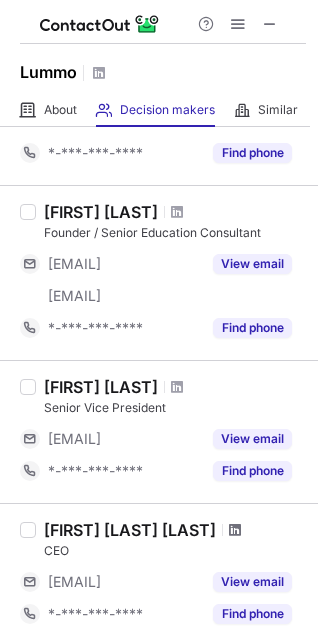 scroll, scrollTop: 330, scrollLeft: 0, axis: vertical 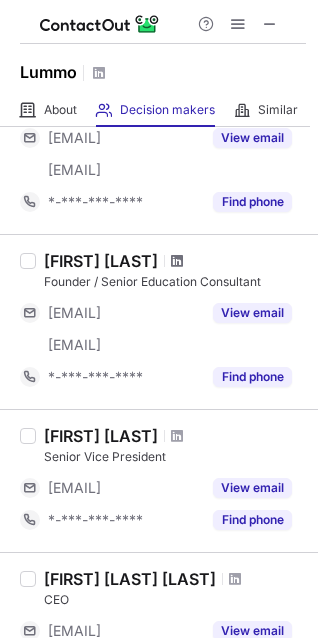 click at bounding box center (177, 261) 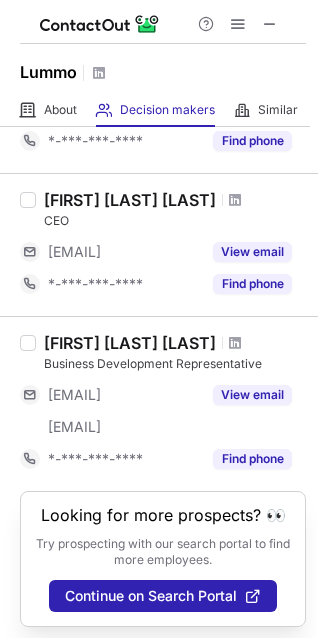 scroll, scrollTop: 733, scrollLeft: 0, axis: vertical 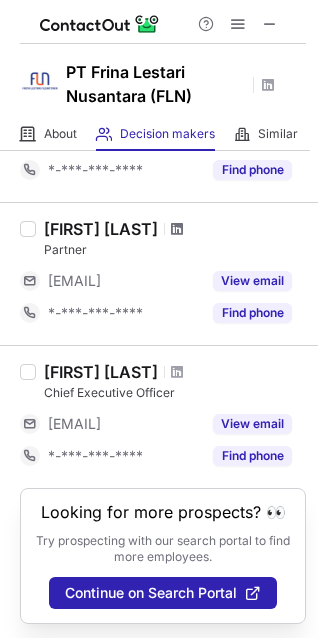 click at bounding box center [177, 229] 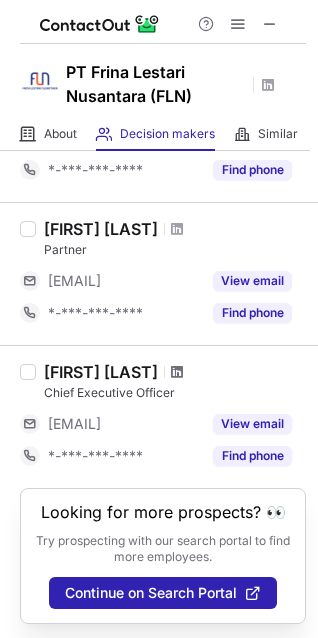 click at bounding box center [177, 372] 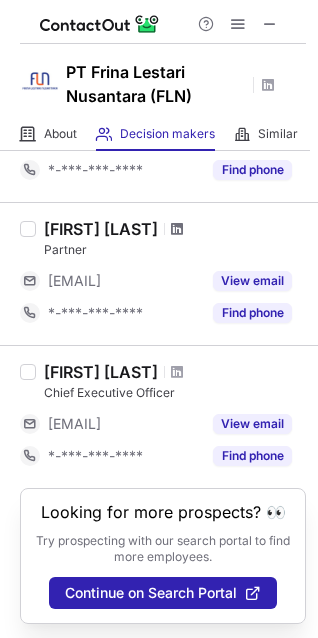 click at bounding box center (177, 229) 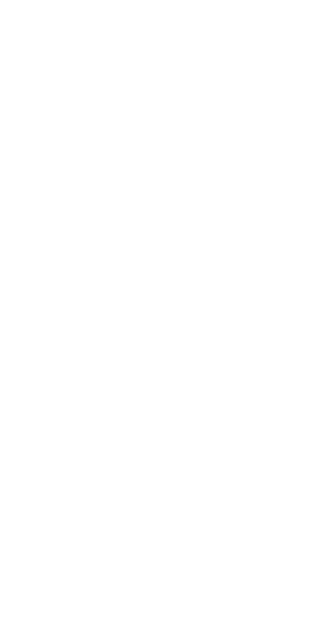scroll, scrollTop: 0, scrollLeft: 0, axis: both 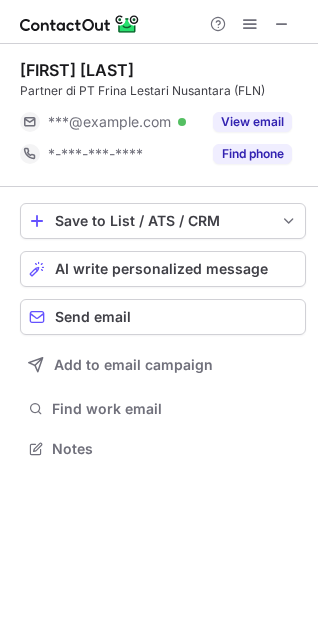 click on "[FIRST] [LAST]" at bounding box center [77, 70] 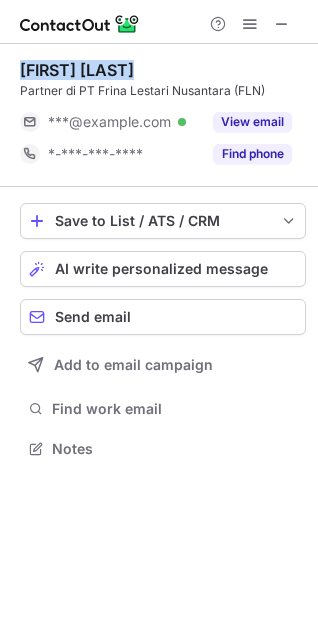 click on "[FIRST] [LAST]" at bounding box center (77, 70) 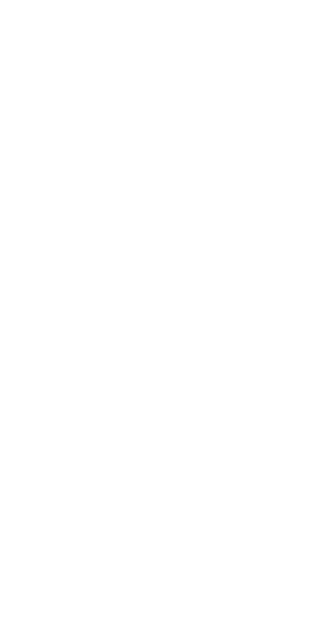 scroll, scrollTop: 0, scrollLeft: 0, axis: both 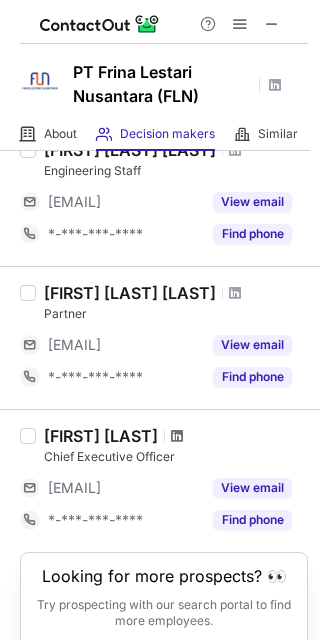 click at bounding box center [177, 436] 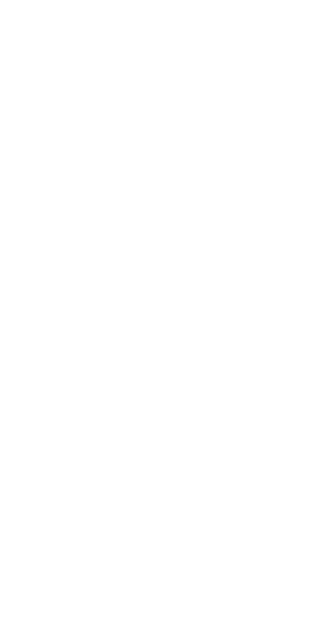 scroll, scrollTop: 0, scrollLeft: 0, axis: both 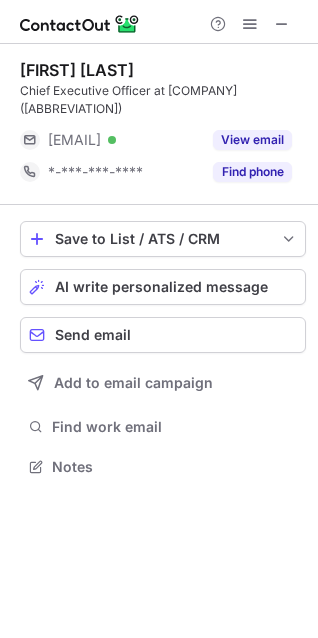 click on "Fransisca Harlijanto" at bounding box center [77, 70] 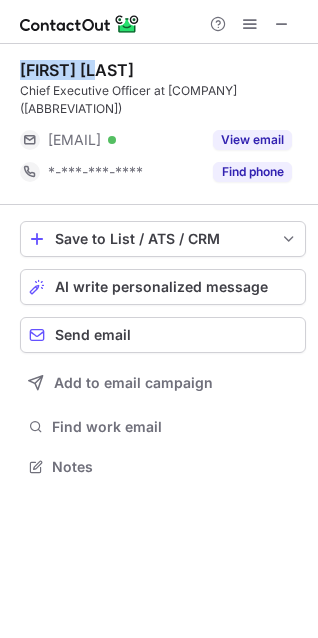 click on "Fransisca Harlijanto" at bounding box center [77, 70] 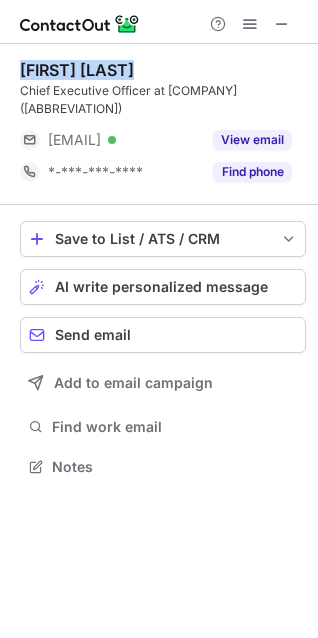 click on "Fransisca Harlijanto" at bounding box center (77, 70) 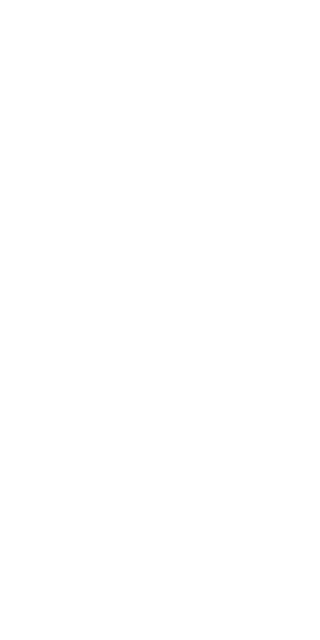 scroll, scrollTop: 0, scrollLeft: 0, axis: both 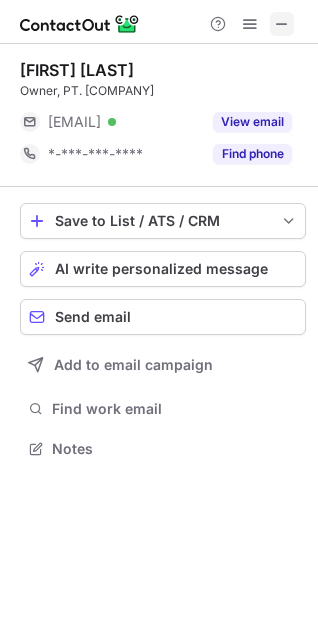 click at bounding box center [282, 24] 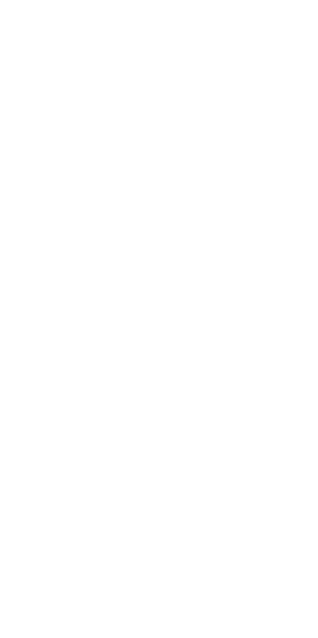 scroll, scrollTop: 0, scrollLeft: 0, axis: both 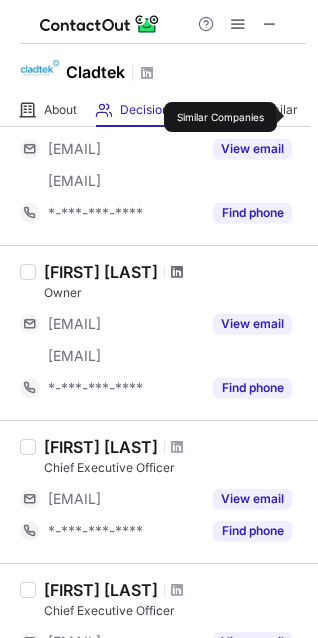 click at bounding box center [177, 272] 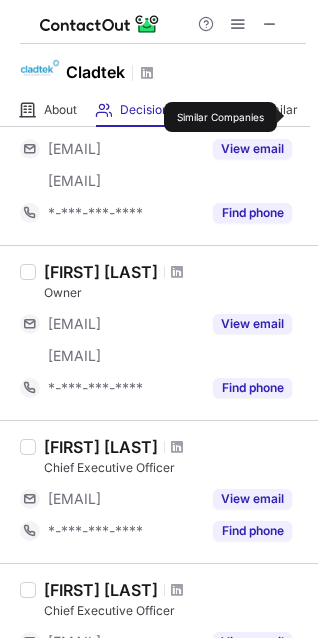 click at bounding box center [177, 447] 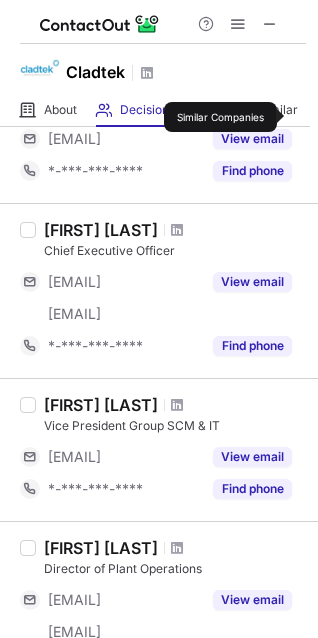scroll, scrollTop: 894, scrollLeft: 0, axis: vertical 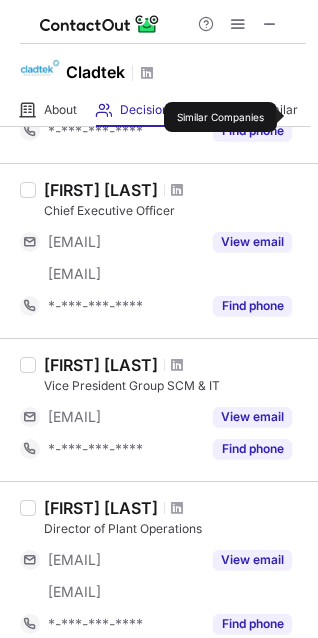 click at bounding box center [177, 190] 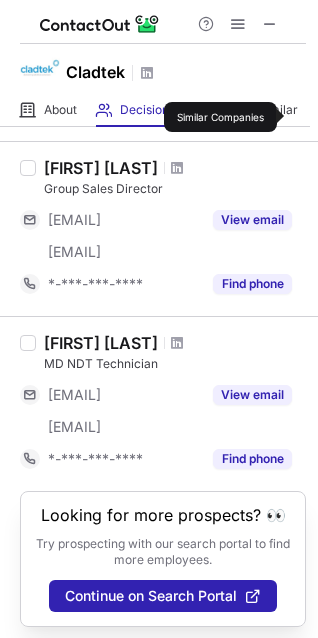 scroll, scrollTop: 1414, scrollLeft: 0, axis: vertical 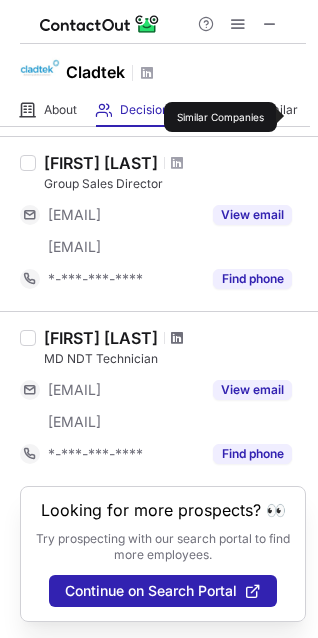 click at bounding box center (177, 338) 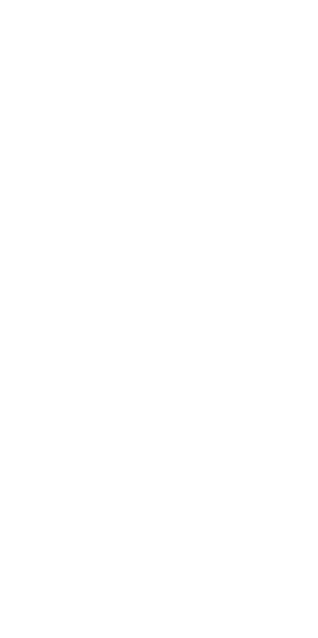 scroll, scrollTop: 0, scrollLeft: 0, axis: both 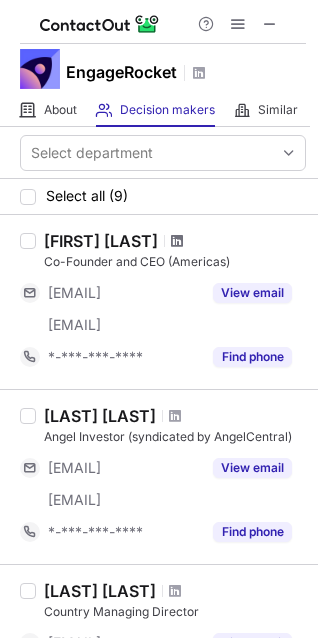 click at bounding box center [177, 241] 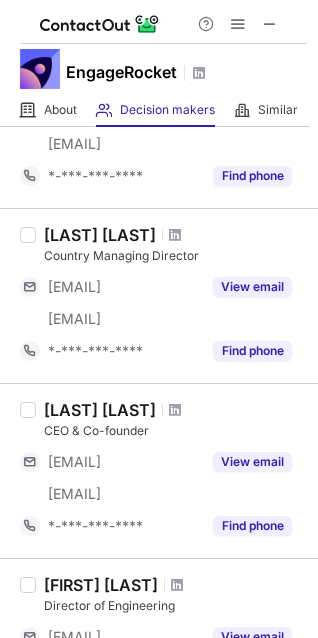 scroll, scrollTop: 360, scrollLeft: 0, axis: vertical 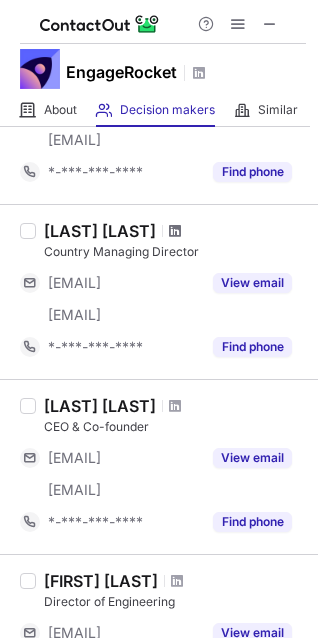 click at bounding box center [175, 231] 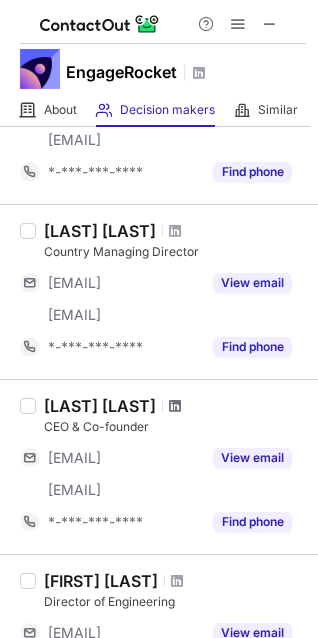 click at bounding box center (175, 406) 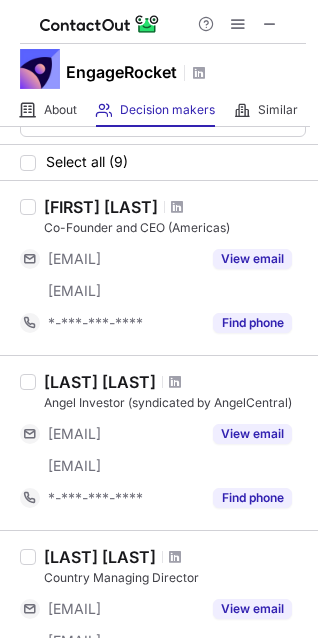 scroll, scrollTop: 0, scrollLeft: 0, axis: both 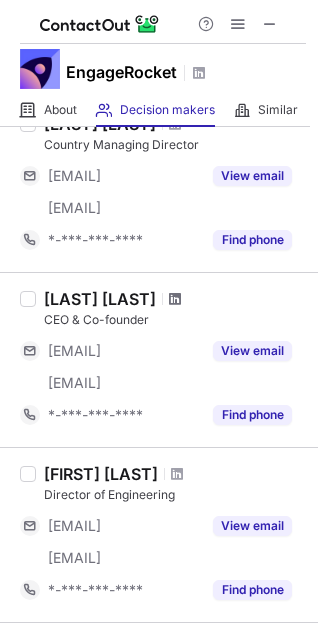 click at bounding box center (175, 299) 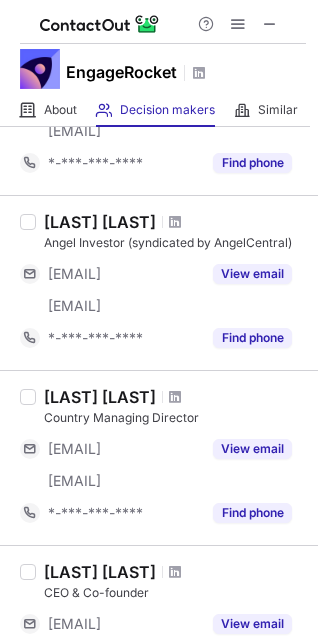 scroll, scrollTop: 187, scrollLeft: 0, axis: vertical 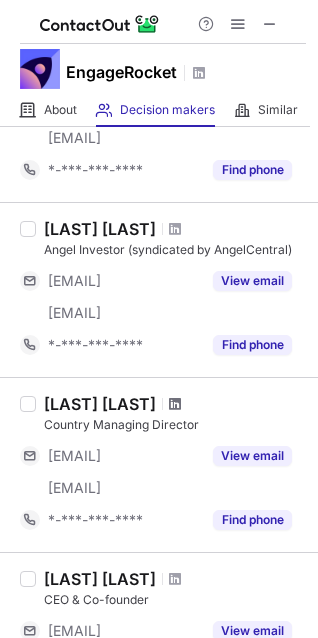 click at bounding box center [175, 404] 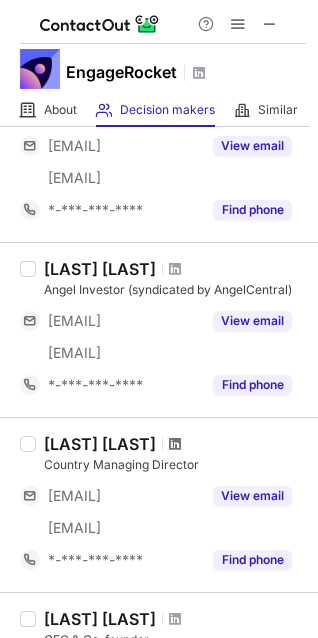 scroll, scrollTop: 0, scrollLeft: 0, axis: both 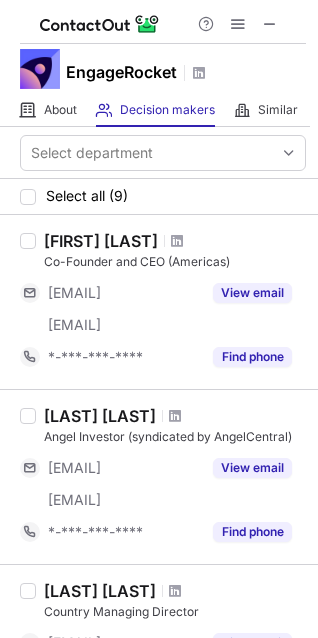 click at bounding box center (177, 241) 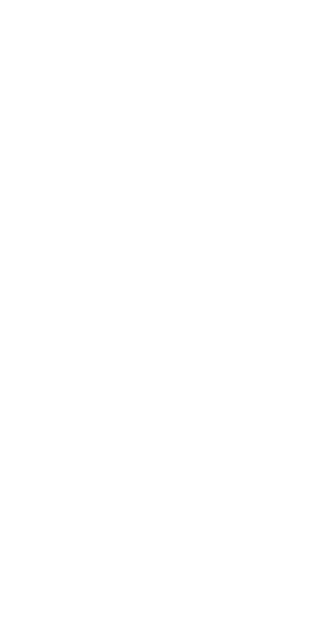 scroll, scrollTop: 0, scrollLeft: 0, axis: both 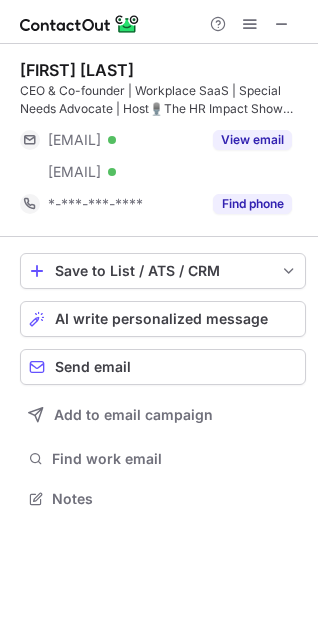 drag, startPoint x: 11, startPoint y: 86, endPoint x: 55, endPoint y: 65, distance: 48.754486 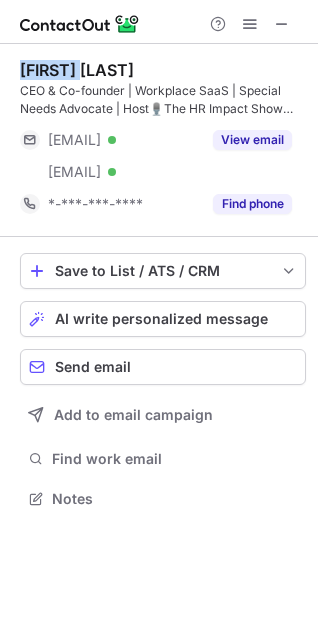 click on "[FIRST] [LAST]" at bounding box center (77, 70) 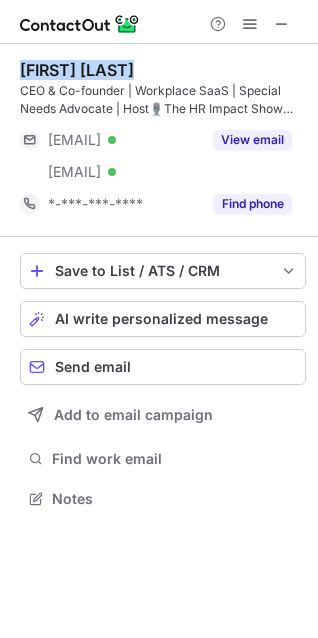click on "[FIRST] [LAST]" at bounding box center (77, 70) 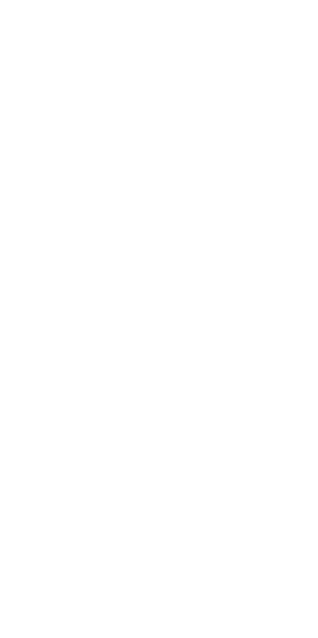 scroll, scrollTop: 0, scrollLeft: 0, axis: both 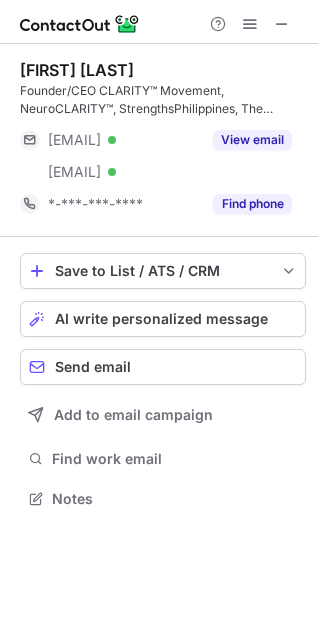 click on "Pia Acevedo Founder/CEO CLARITY™ Movement, NeuroCLARITY™, StrengthsPhilippines, The OneCORE , Human Capital Optimization, Leadership Development, Learning and Talent Optimization ***@gmail.com Verified ***@theonecore.com Verified View email *-***-***-**** Find phone" at bounding box center (163, 140) 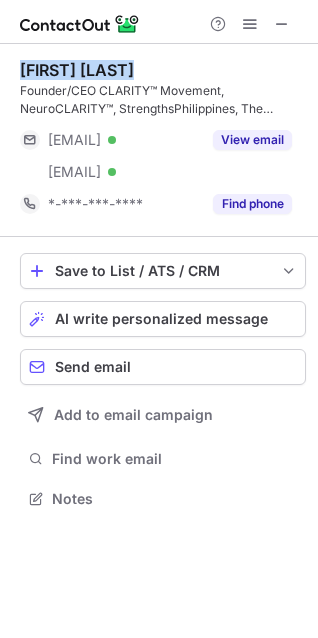 click on "Pia Acevedo Founder/CEO CLARITY™ Movement, NeuroCLARITY™, StrengthsPhilippines, The OneCORE , Human Capital Optimization, Leadership Development, Learning and Talent Optimization ***@gmail.com Verified ***@theonecore.com Verified View email *-***-***-**** Find phone" at bounding box center (163, 140) 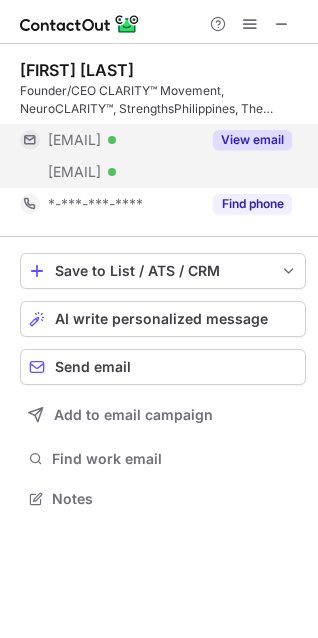 click on "***@gmail.com Verified" at bounding box center [110, 140] 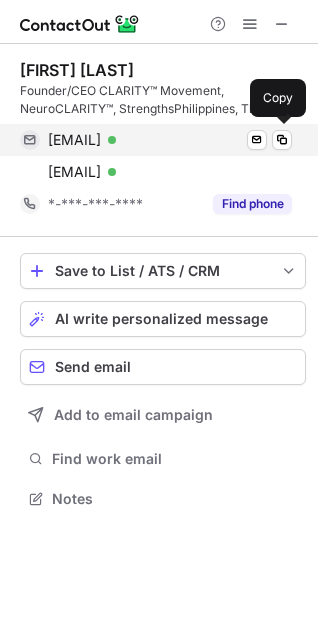 click on "creativehrgroup@gmail.com" at bounding box center [74, 140] 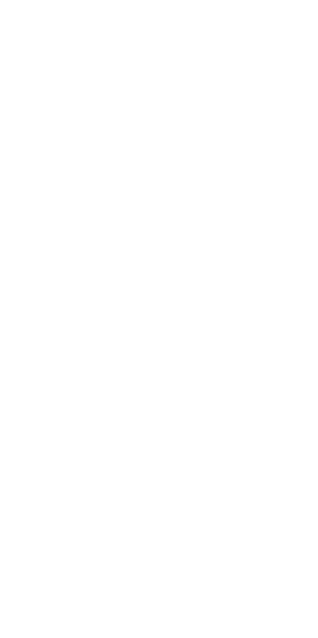 scroll, scrollTop: 0, scrollLeft: 0, axis: both 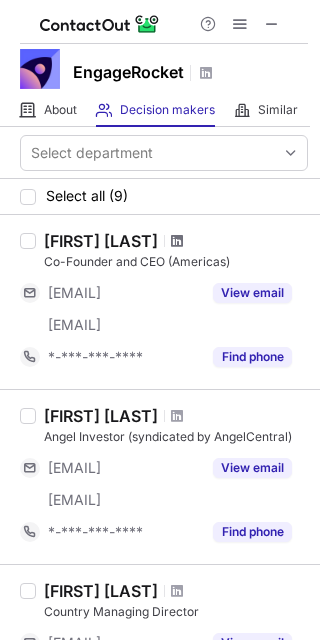 click at bounding box center (177, 241) 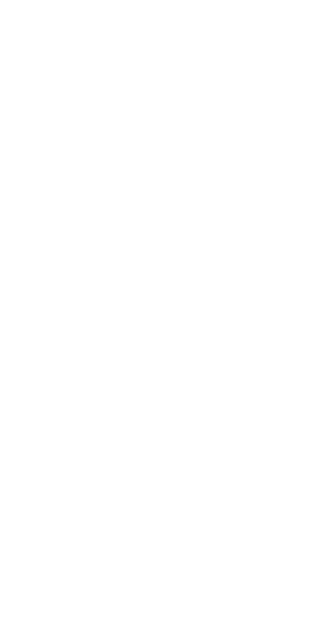 scroll, scrollTop: 0, scrollLeft: 0, axis: both 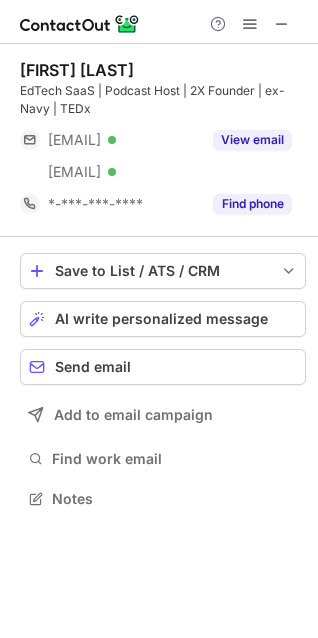 click on "CheeTung Leong" at bounding box center [77, 70] 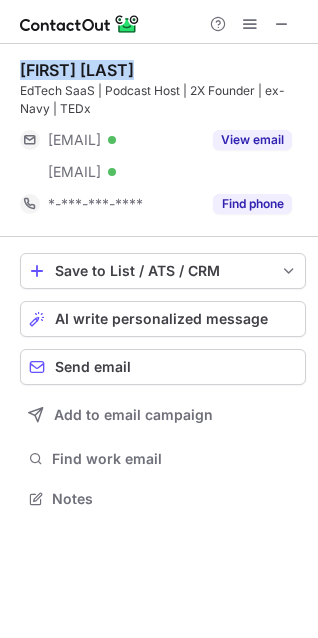 click on "CheeTung Leong" at bounding box center (77, 70) 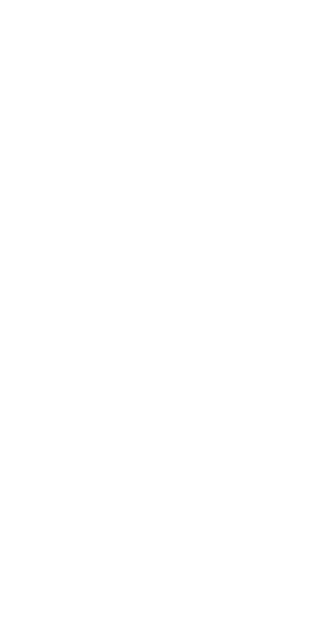 scroll, scrollTop: 0, scrollLeft: 0, axis: both 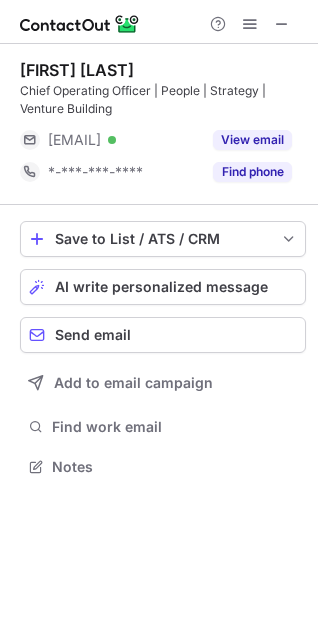 click on "[FIRST] [LAST]" at bounding box center [77, 70] 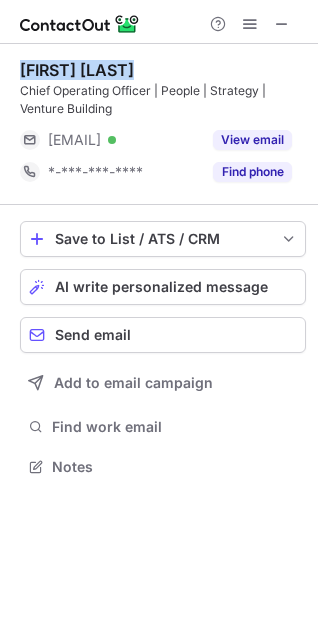 click on "[FIRST] [LAST]" at bounding box center [77, 70] 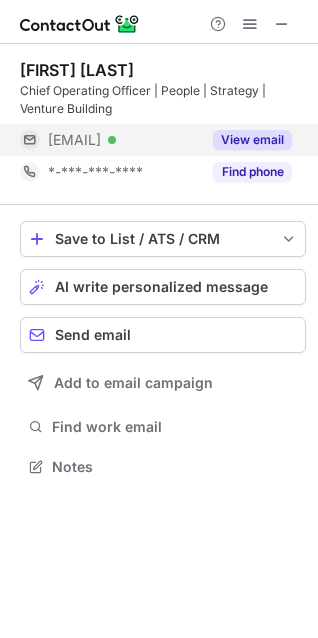 click on "***@example.com" at bounding box center [74, 140] 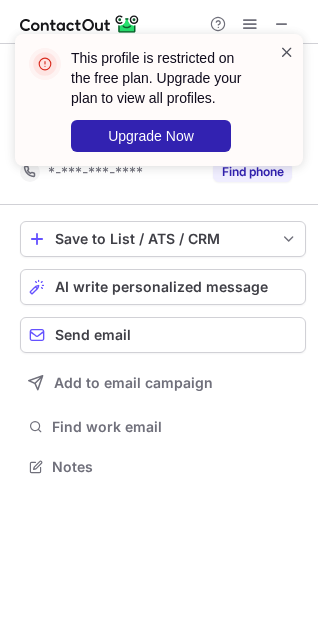 click at bounding box center (287, 52) 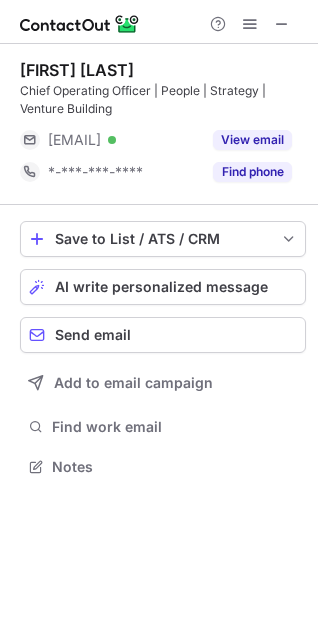 click on "[FIRST] [LAST]" at bounding box center (77, 70) 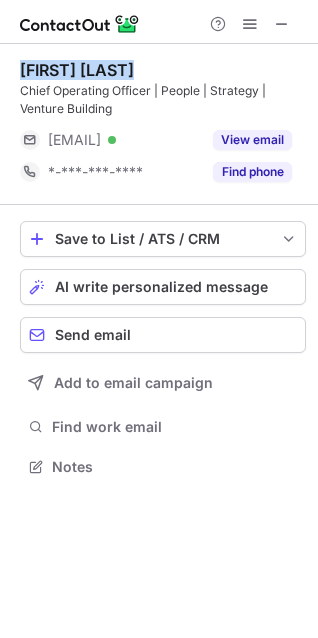 click on "[FIRST] [LAST]" at bounding box center (77, 70) 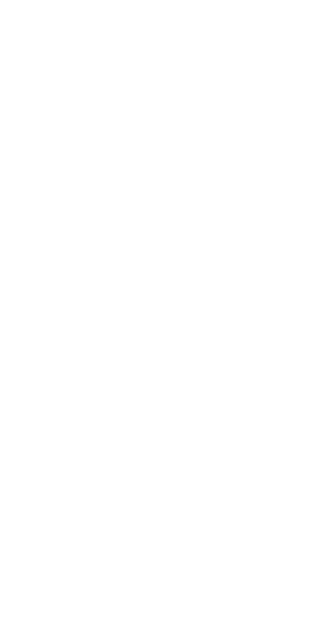 scroll, scrollTop: 0, scrollLeft: 0, axis: both 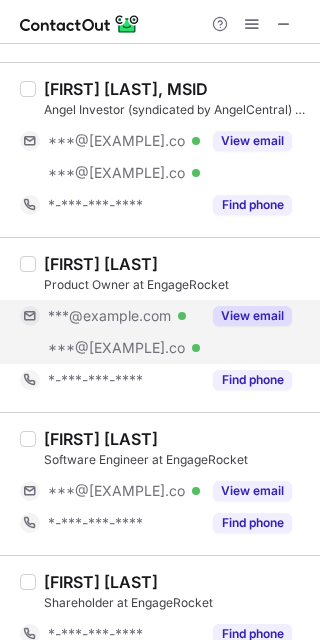 click on "***@example.com" at bounding box center (109, 316) 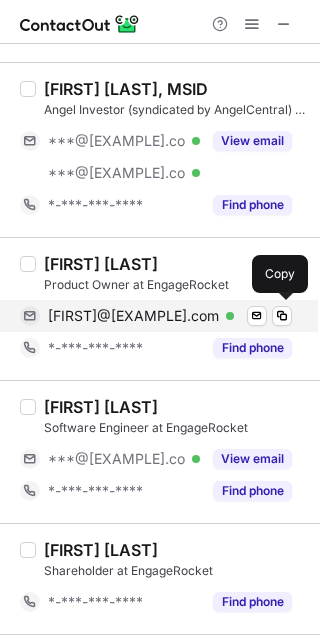 click on "[FIRST]@[EXAMPLE].com" at bounding box center (133, 316) 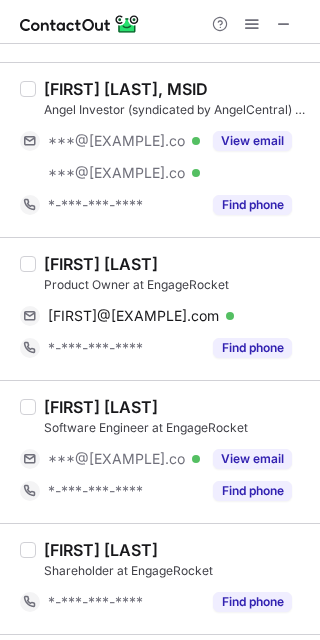 scroll, scrollTop: 3494, scrollLeft: 0, axis: vertical 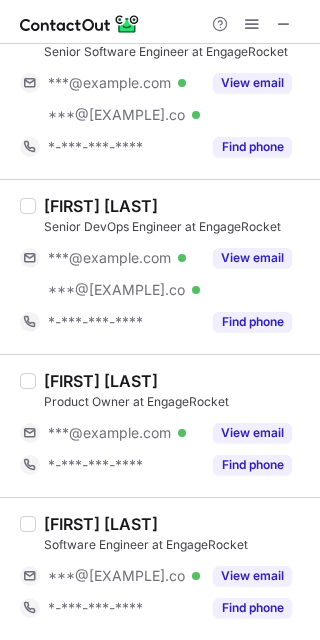 click on "[FIRST] [LAST] [TITLE] at EngageRocket ***@example.com Verified View email *-***-***-**** Find phone" at bounding box center (160, 425) 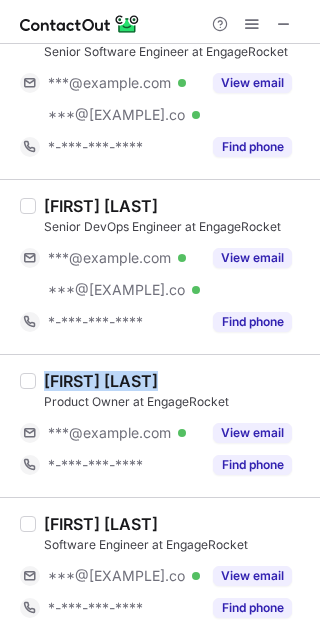 click on "[FIRST] [LAST] [TITLE] at EngageRocket ***@example.com Verified View email *-***-***-**** Find phone" at bounding box center (160, 425) 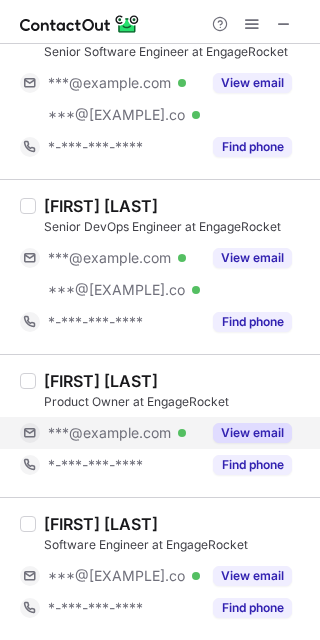 click on "***@example.com" at bounding box center [109, 433] 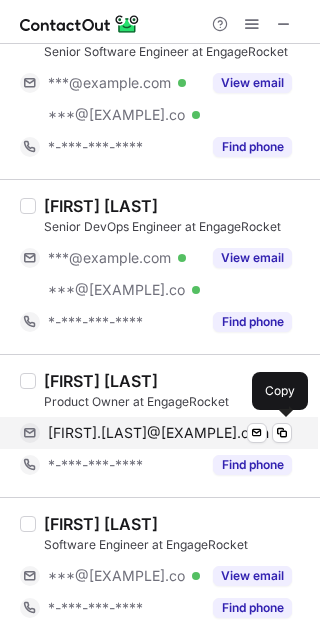 click on "[FIRST].[LAST]@[EXAMPLE].com" at bounding box center (158, 433) 